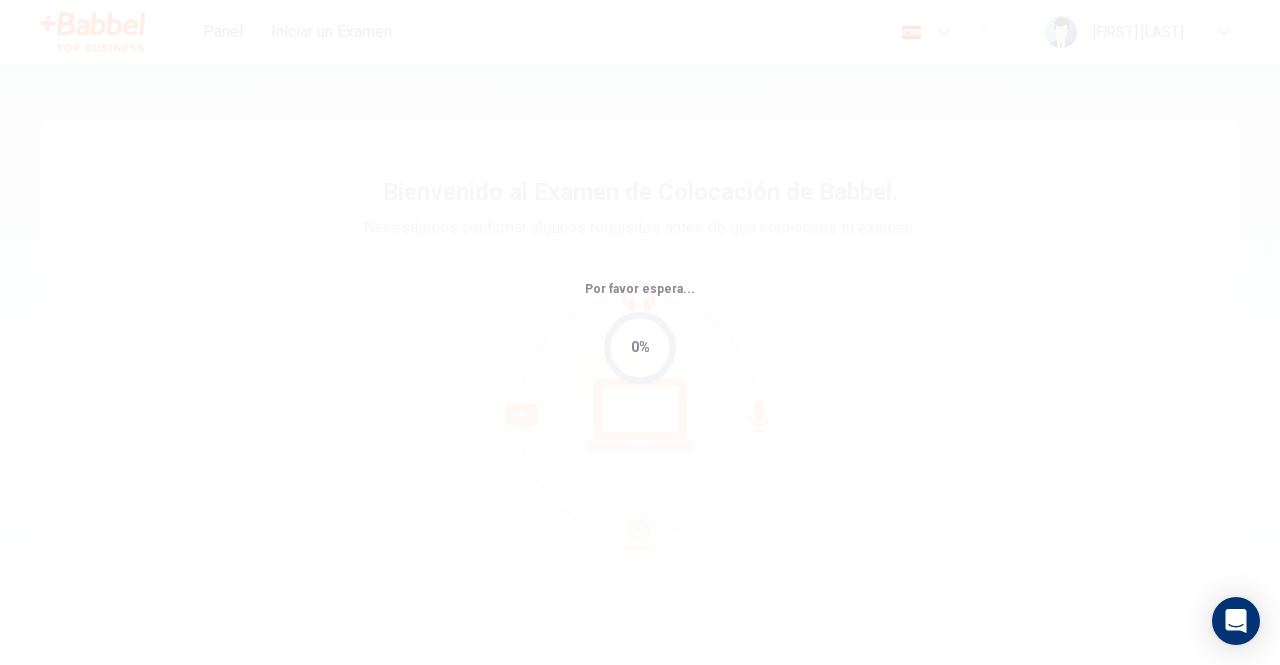 scroll, scrollTop: 0, scrollLeft: 0, axis: both 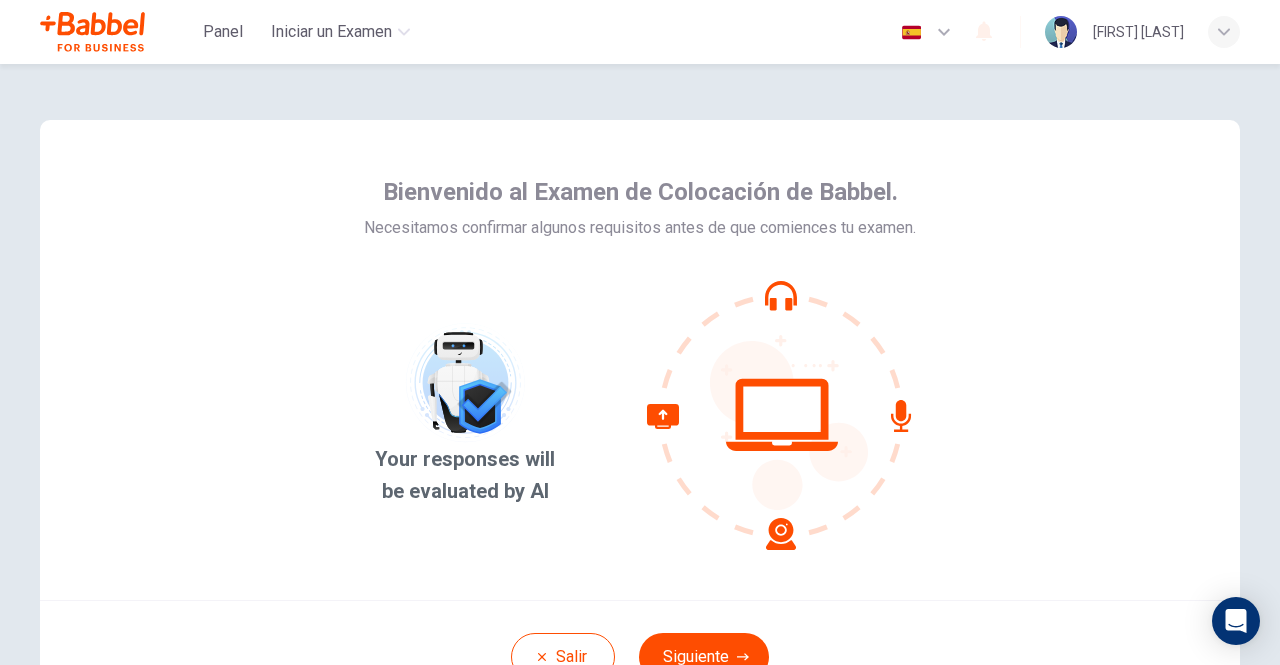 click on "Salir Siguiente" at bounding box center [640, 656] 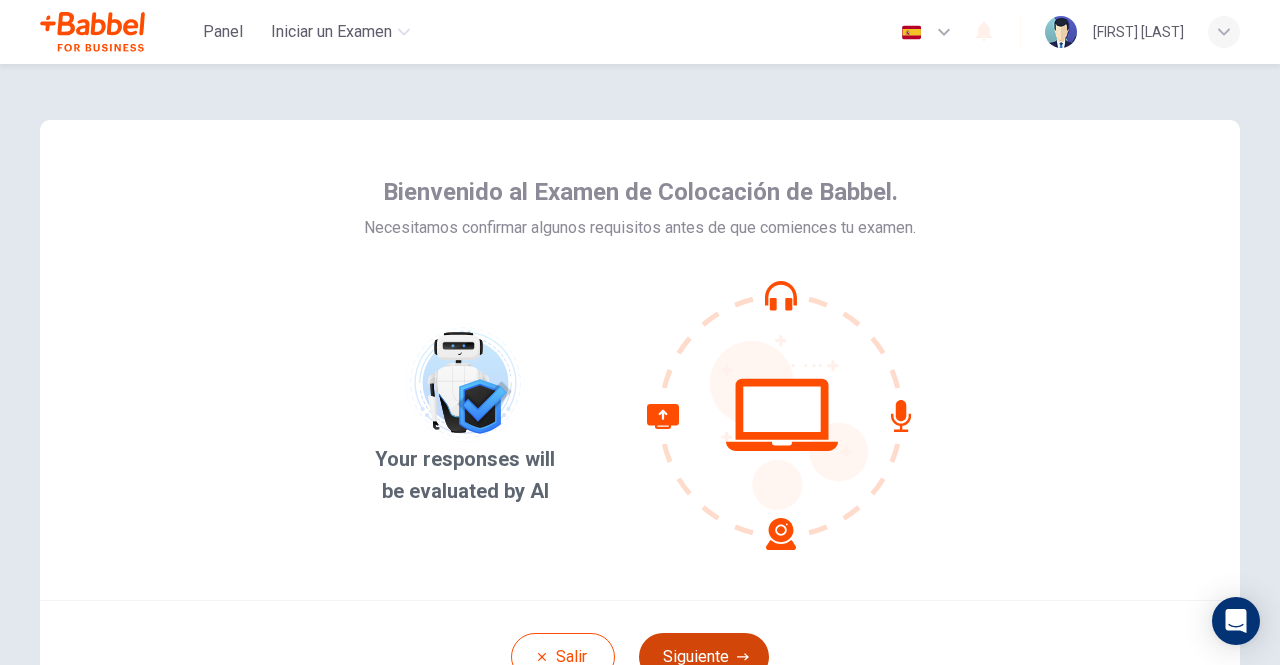 click on "Siguiente" at bounding box center (704, 657) 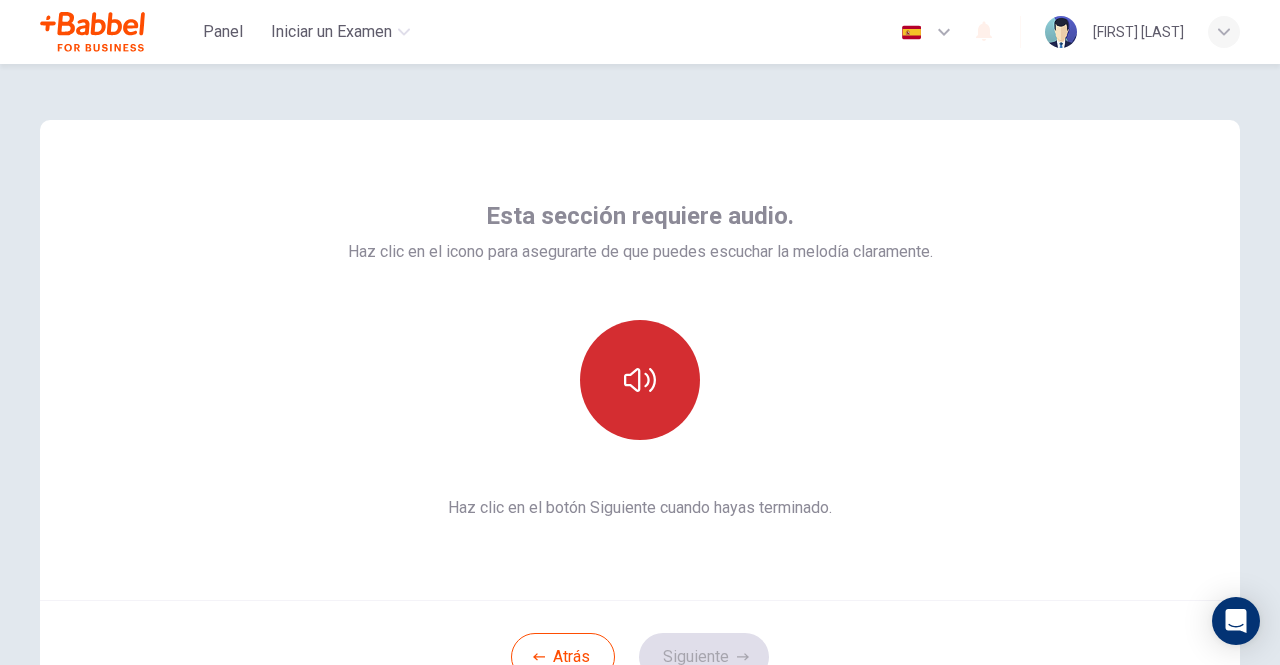 click at bounding box center [640, 380] 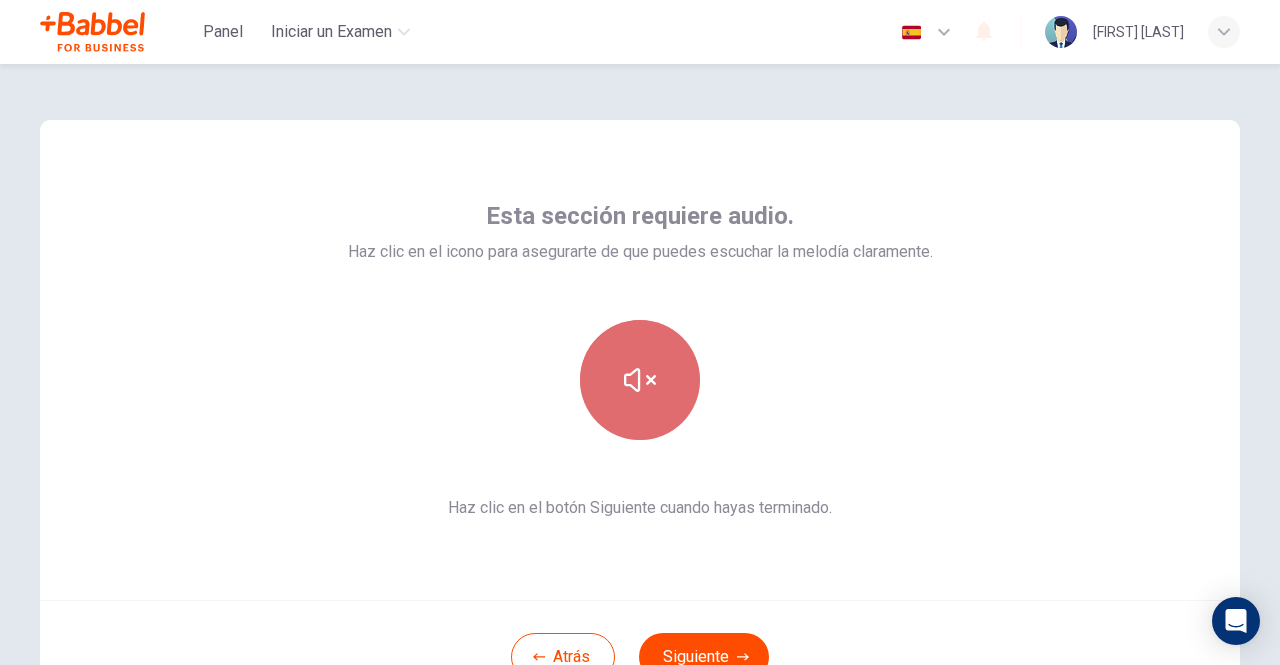 drag, startPoint x: 741, startPoint y: 645, endPoint x: 644, endPoint y: 378, distance: 284.07394 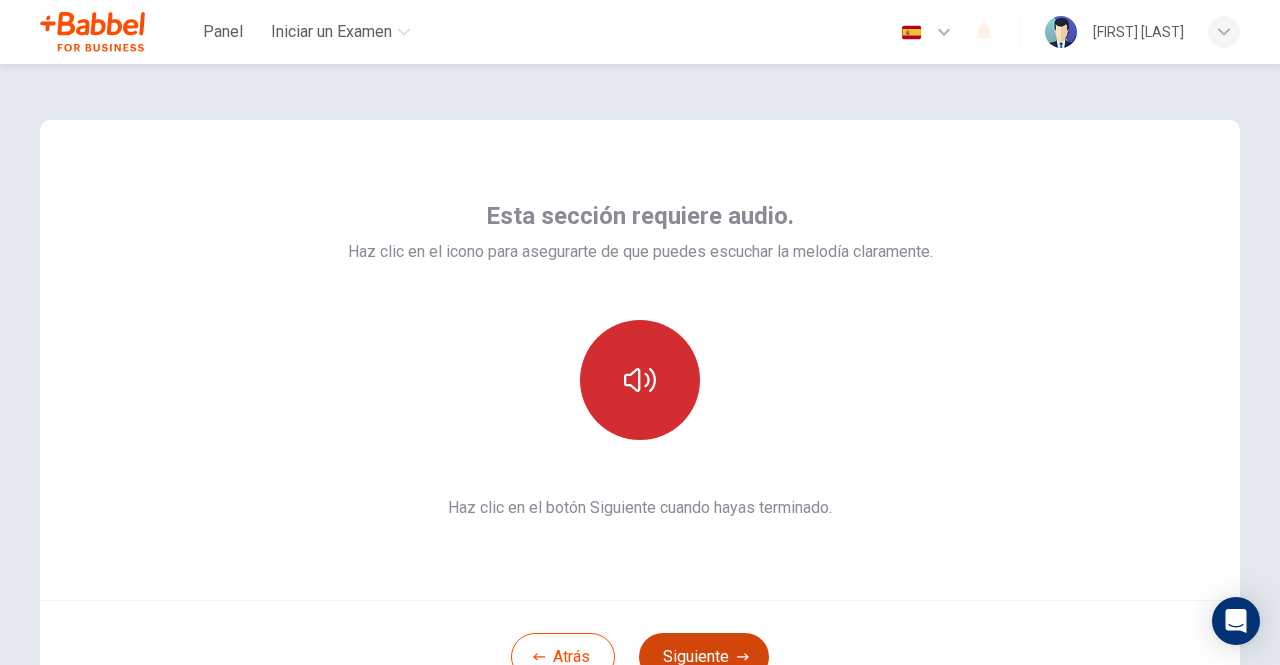 click on "Siguiente" at bounding box center [704, 657] 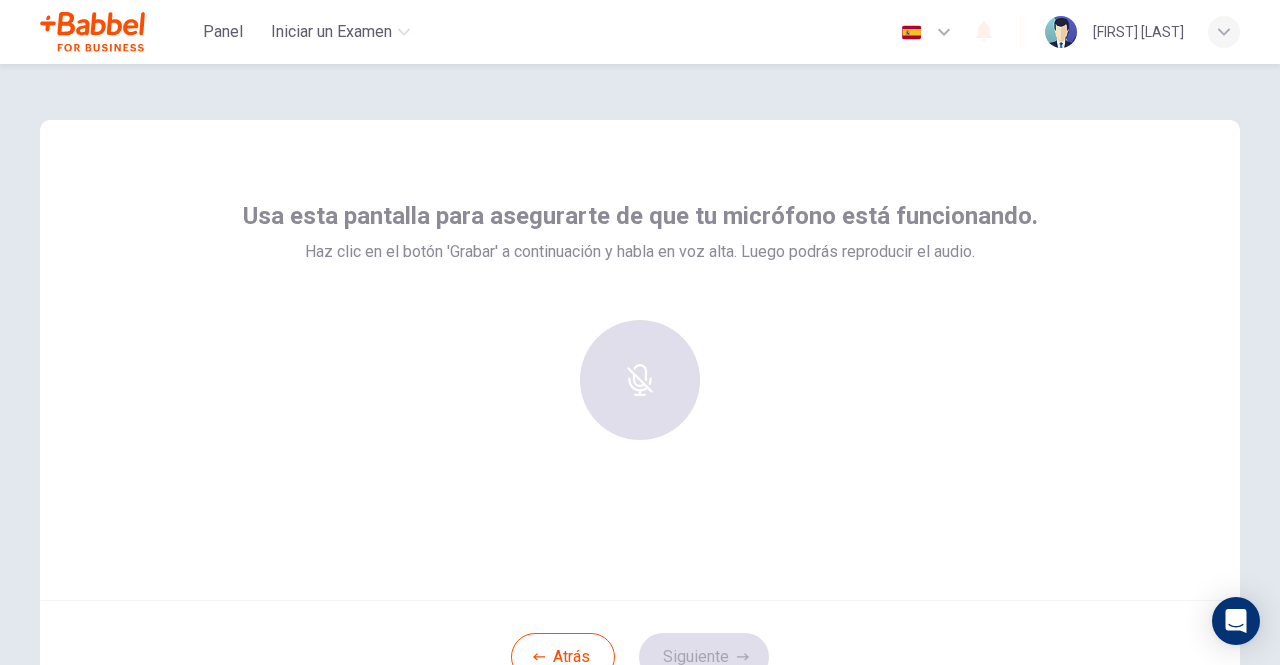 click on "Atrás Siguiente" at bounding box center [640, 656] 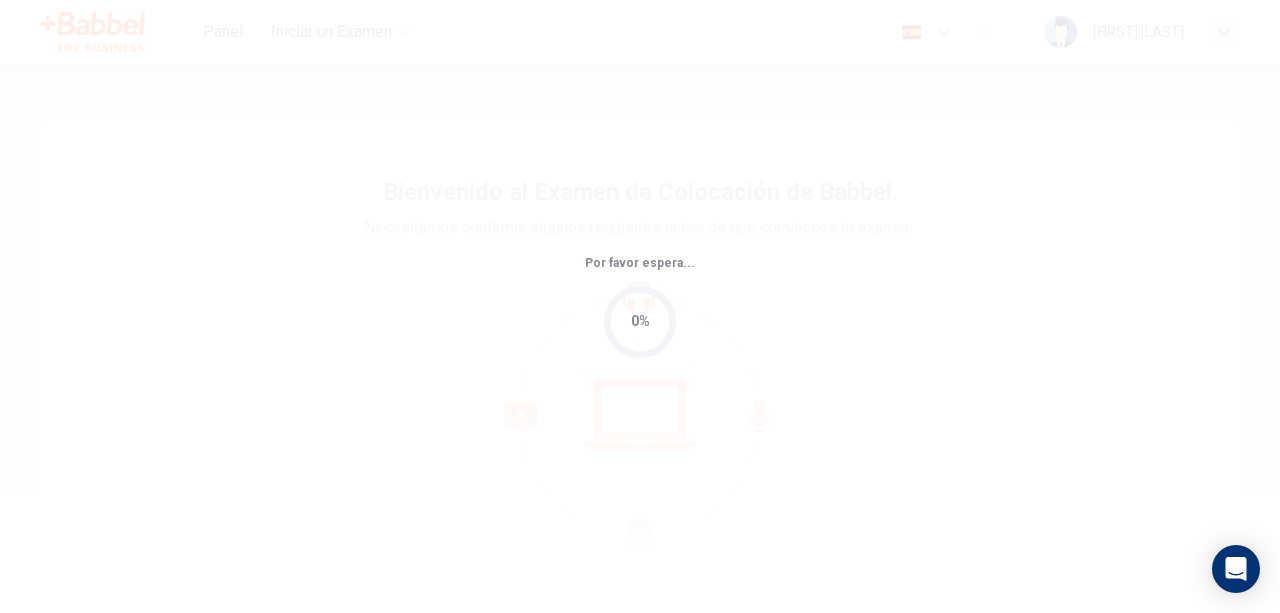 scroll, scrollTop: 0, scrollLeft: 0, axis: both 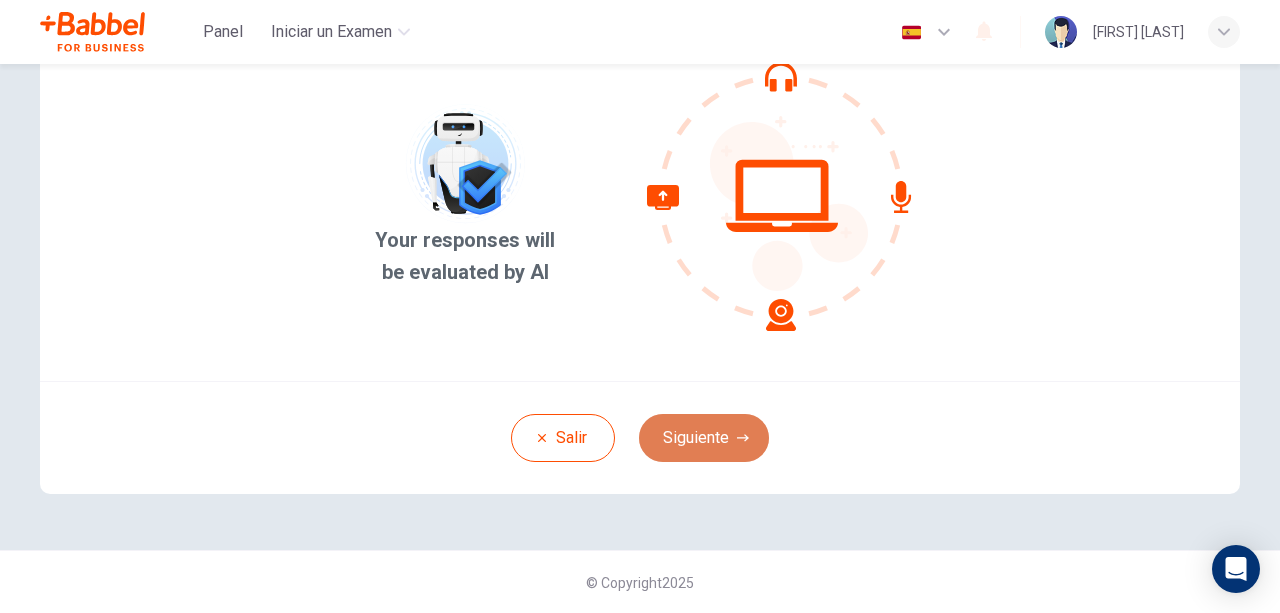 click on "Siguiente" at bounding box center [704, 438] 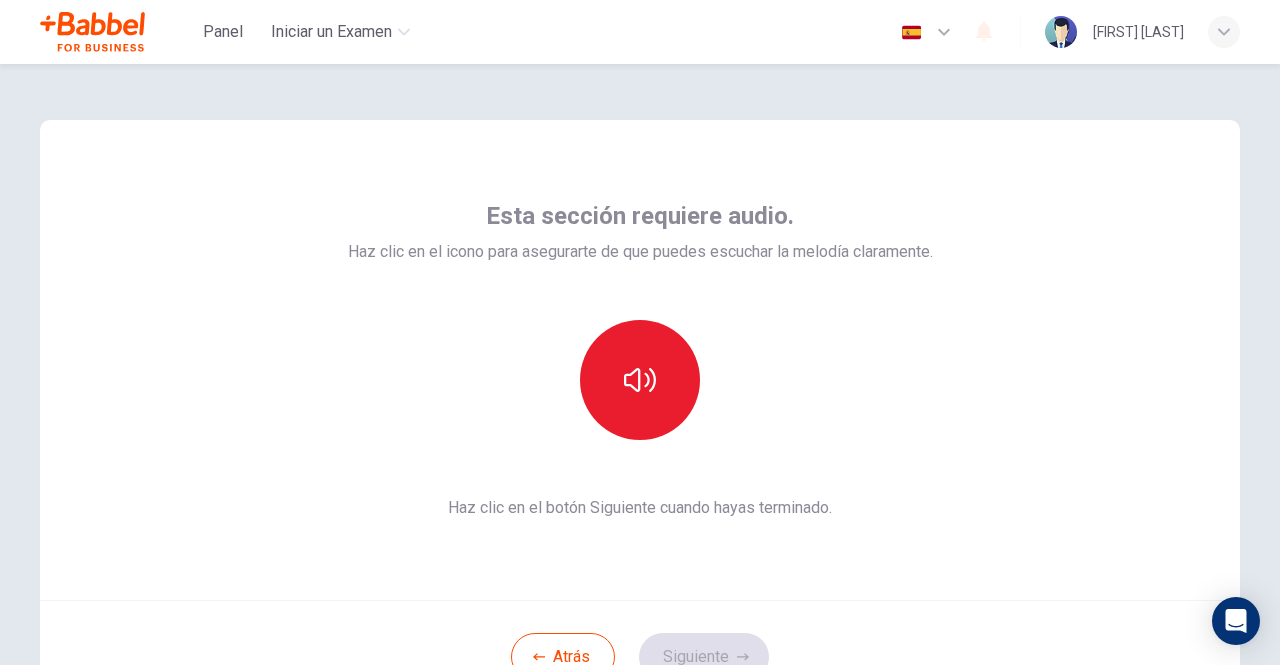scroll, scrollTop: 167, scrollLeft: 0, axis: vertical 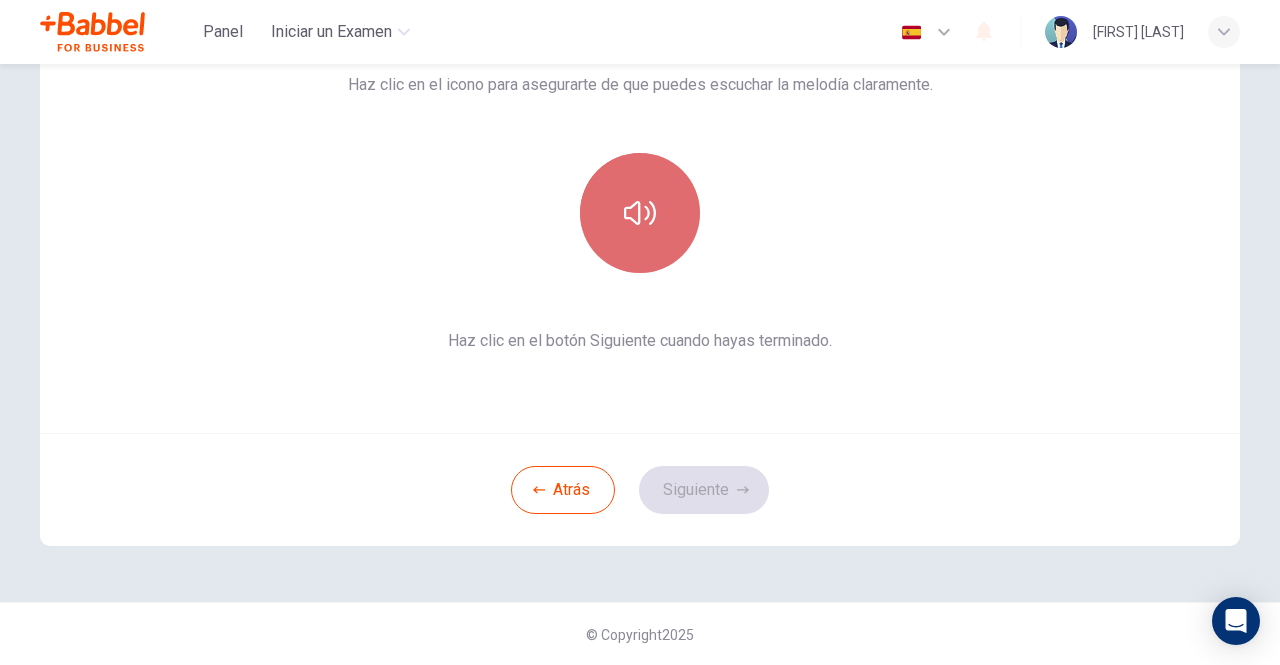 click at bounding box center [640, 213] 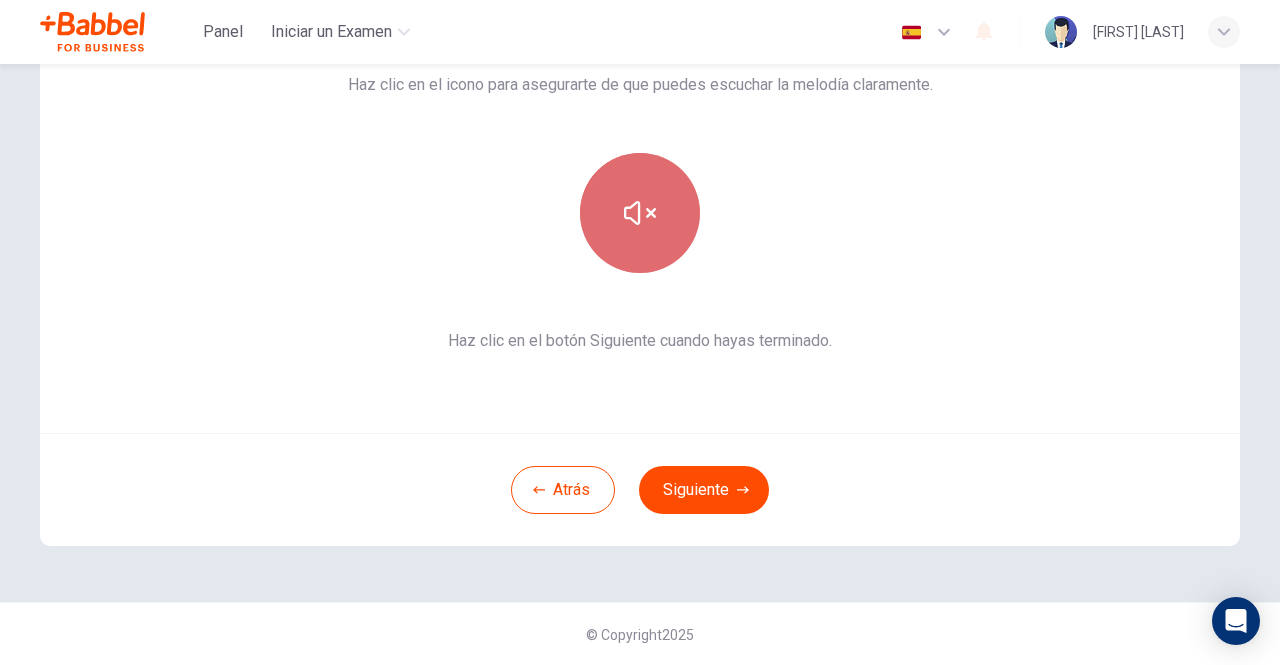 click at bounding box center (640, 213) 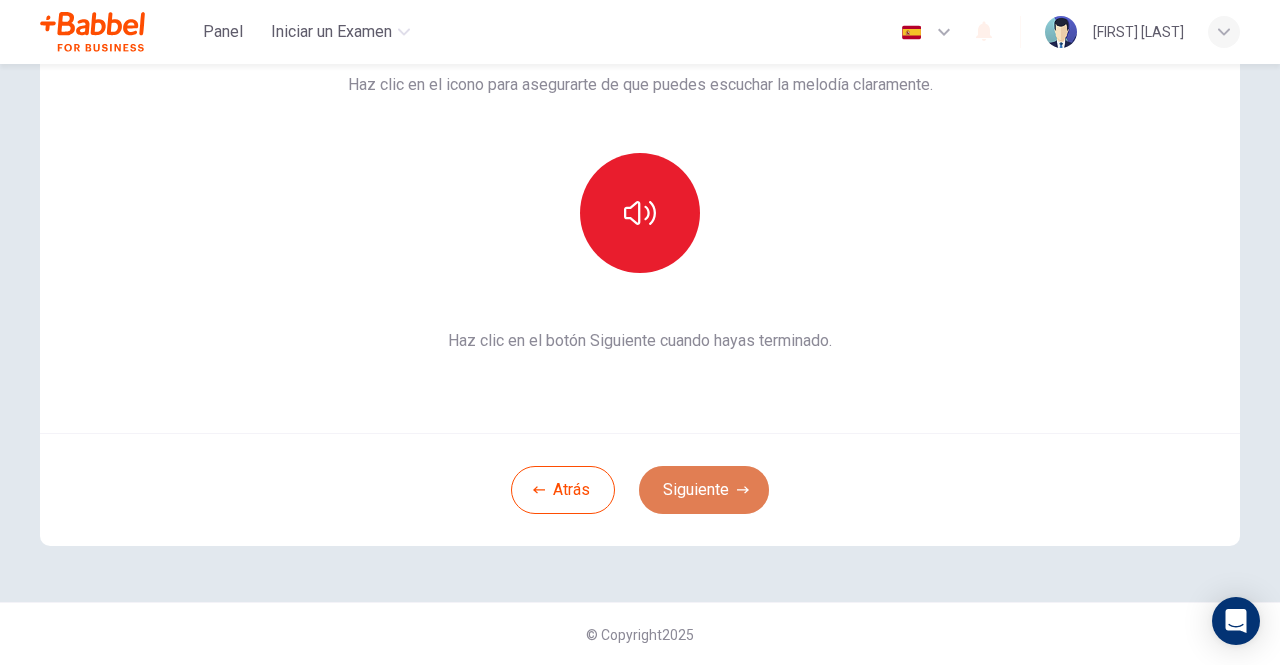 click on "Siguiente" at bounding box center (704, 490) 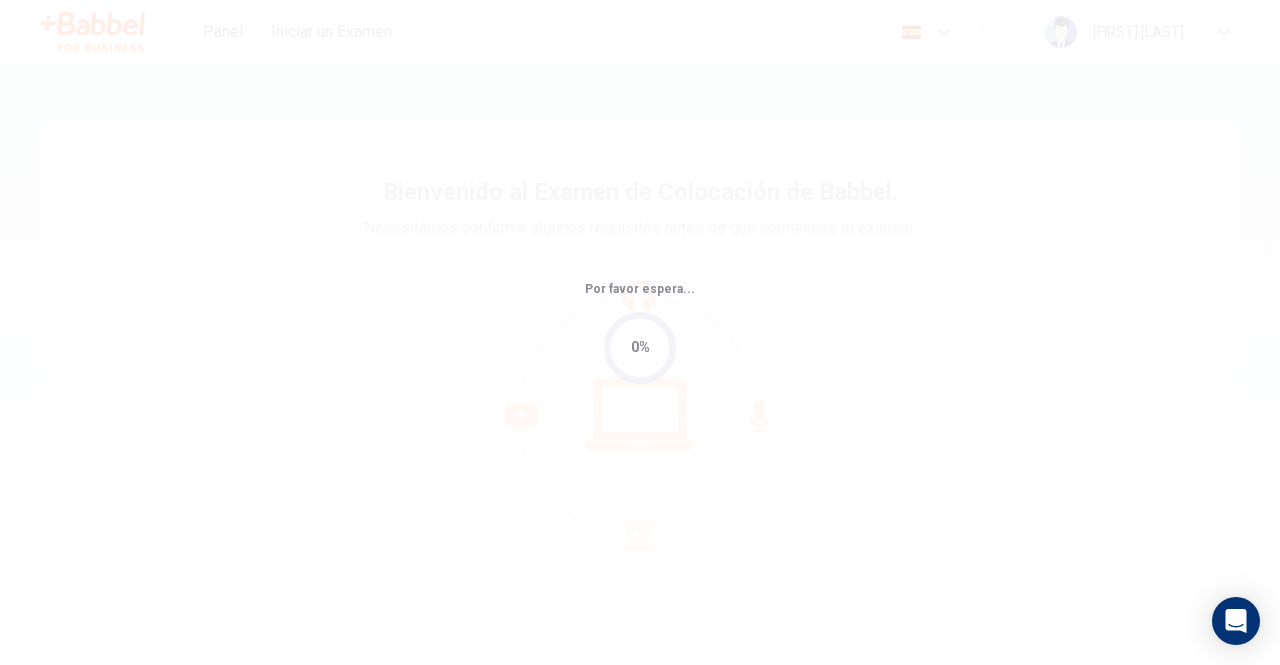 scroll, scrollTop: 0, scrollLeft: 0, axis: both 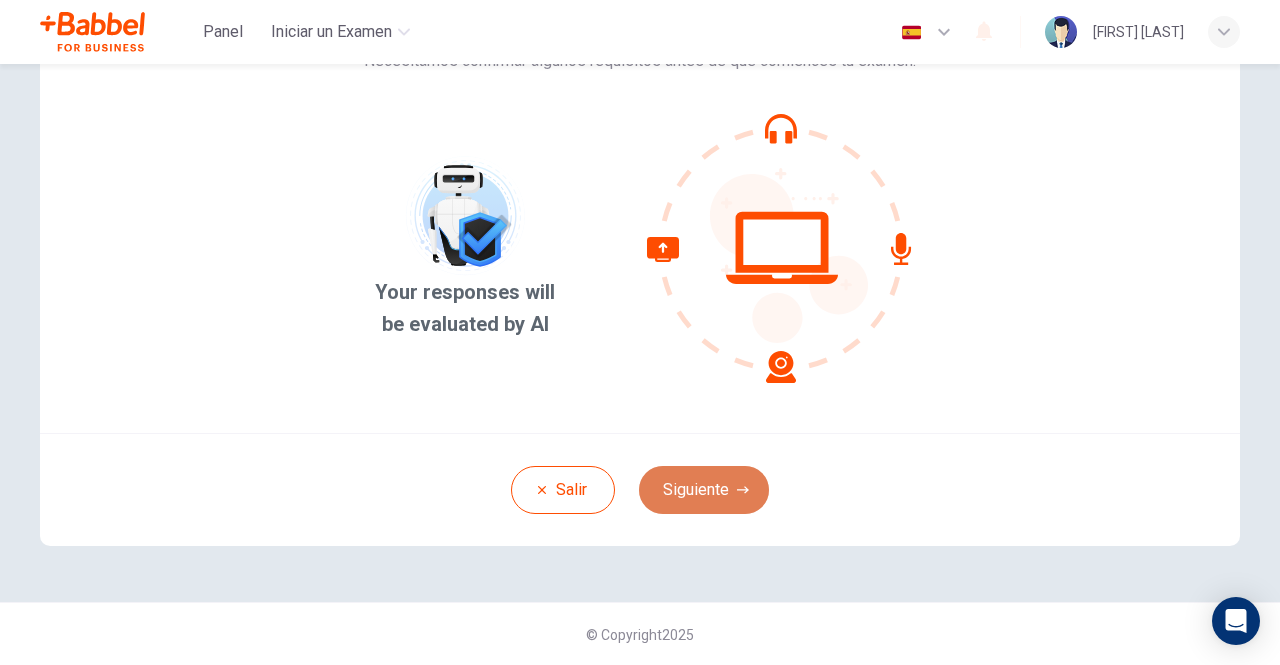 click on "Siguiente" at bounding box center (704, 490) 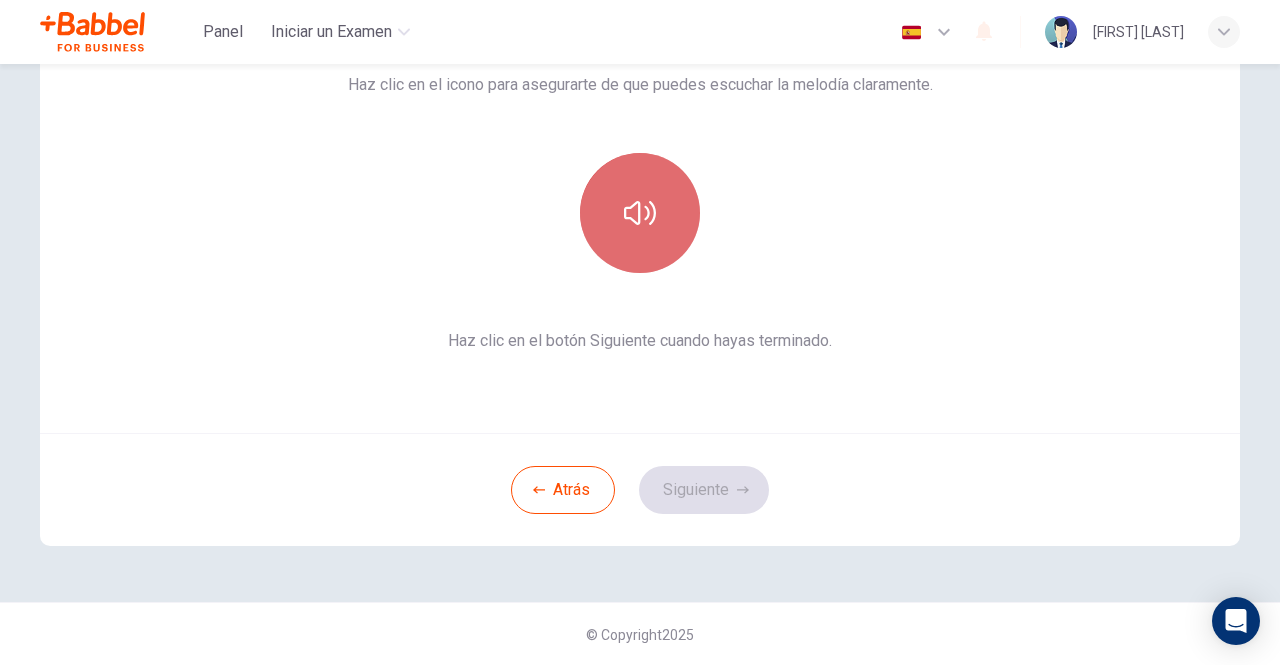 click at bounding box center (640, 213) 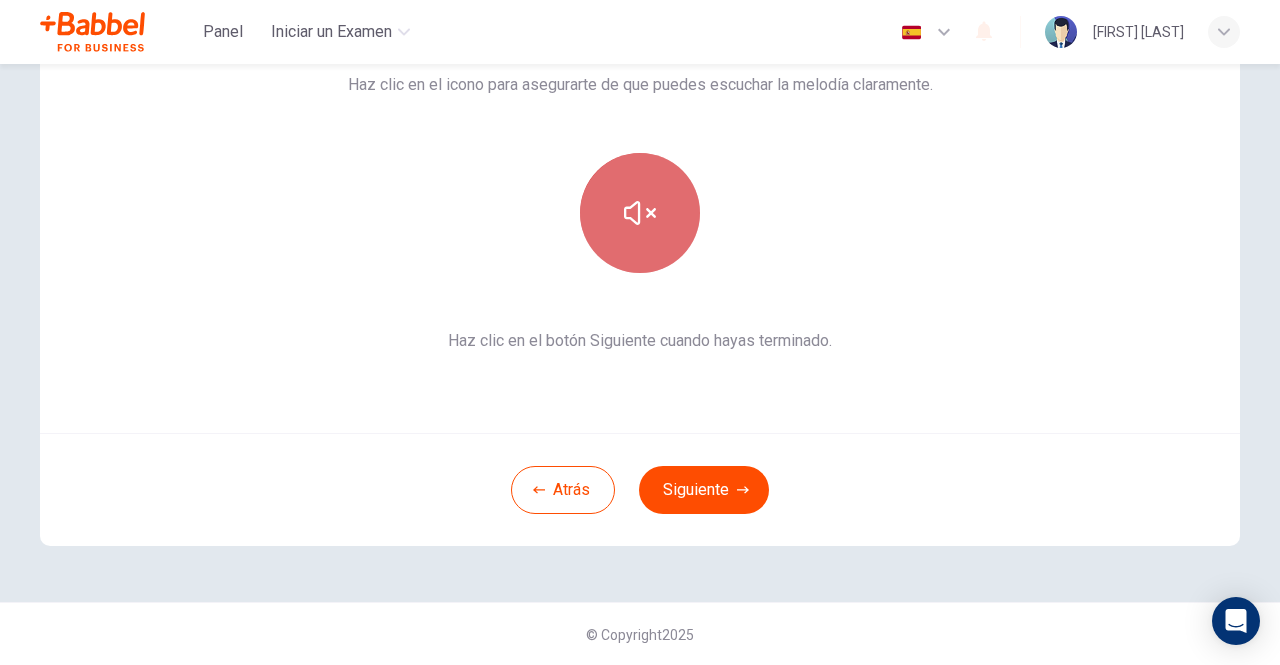 click at bounding box center [640, 213] 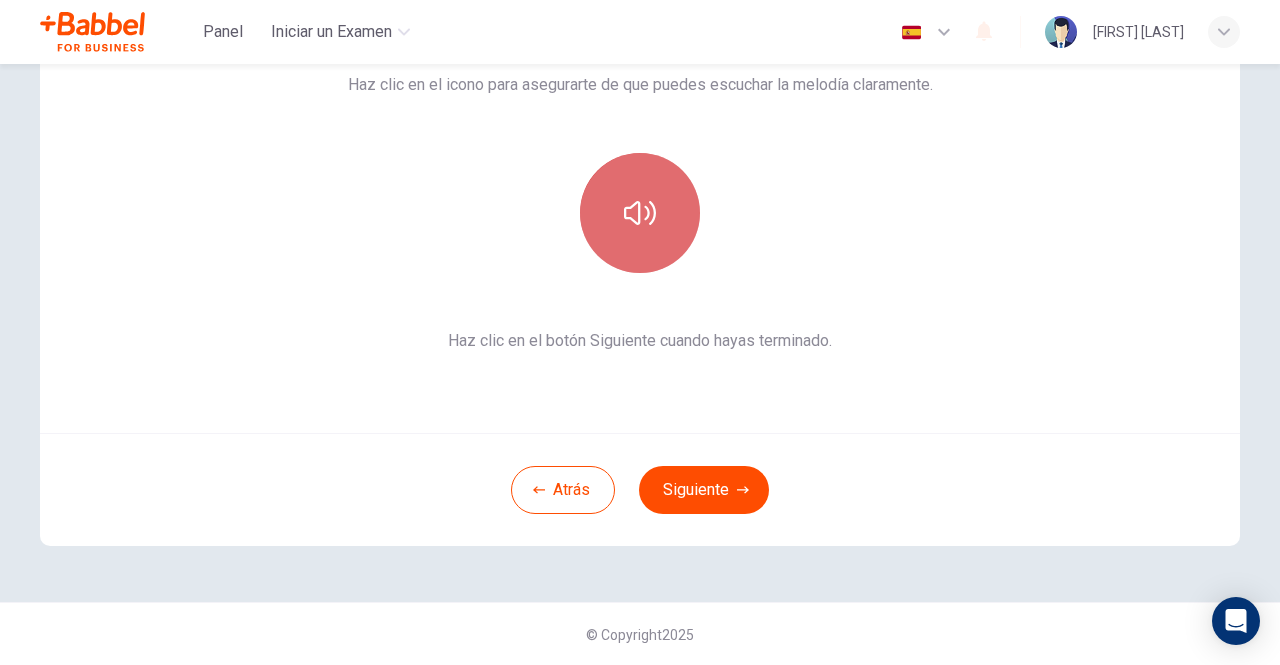 click at bounding box center (640, 213) 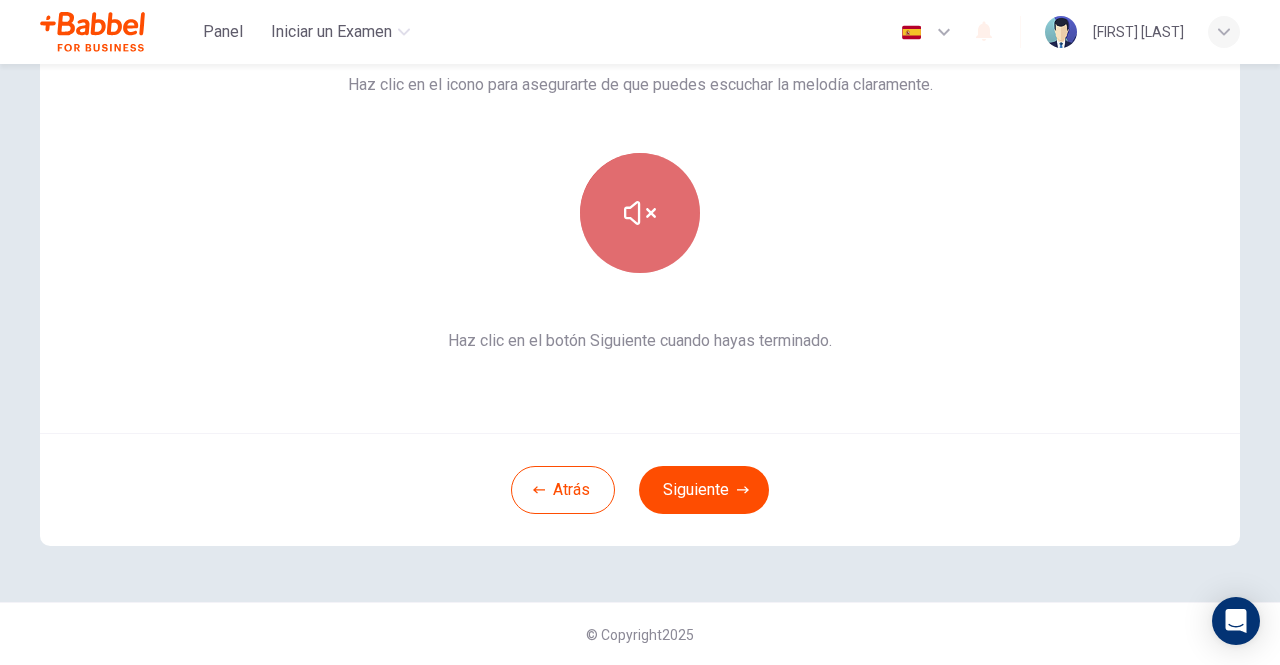 click at bounding box center [640, 213] 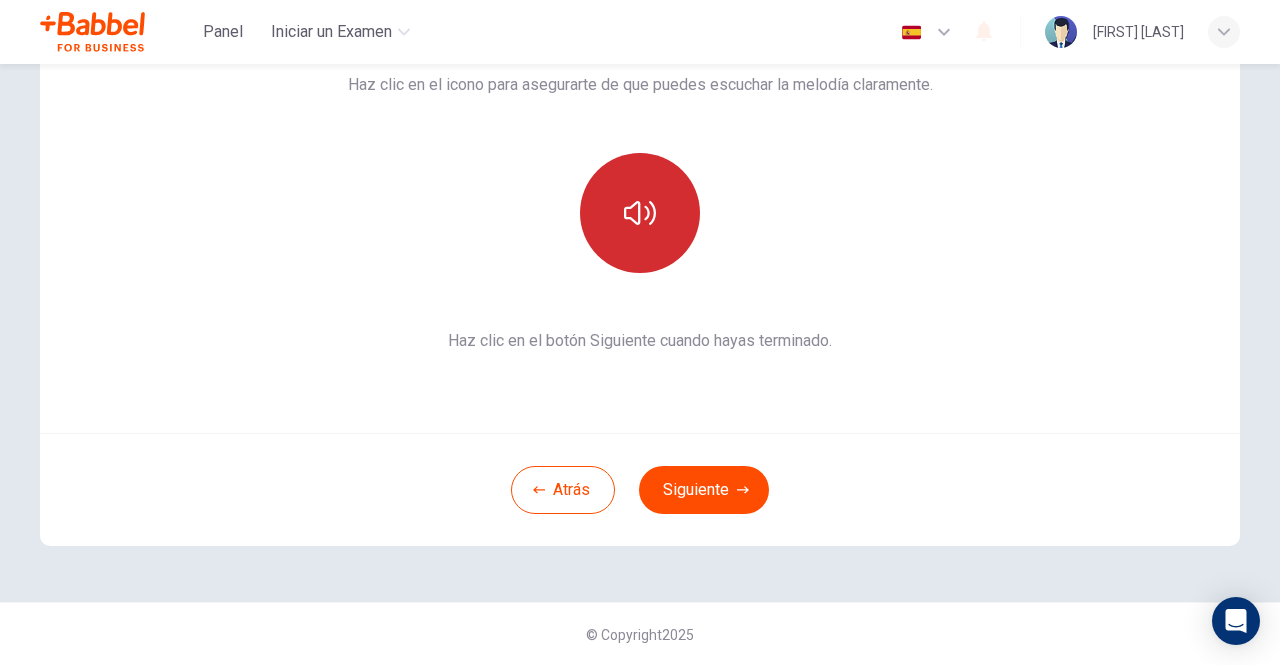 click at bounding box center [640, 213] 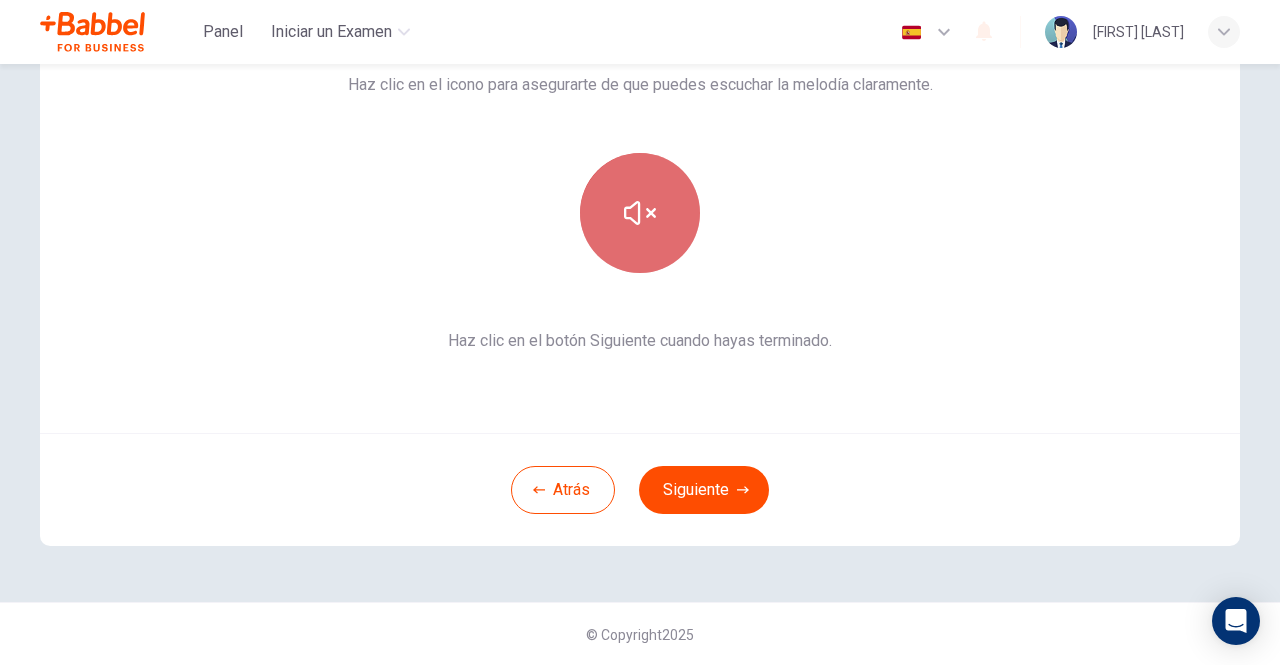 click at bounding box center (640, 213) 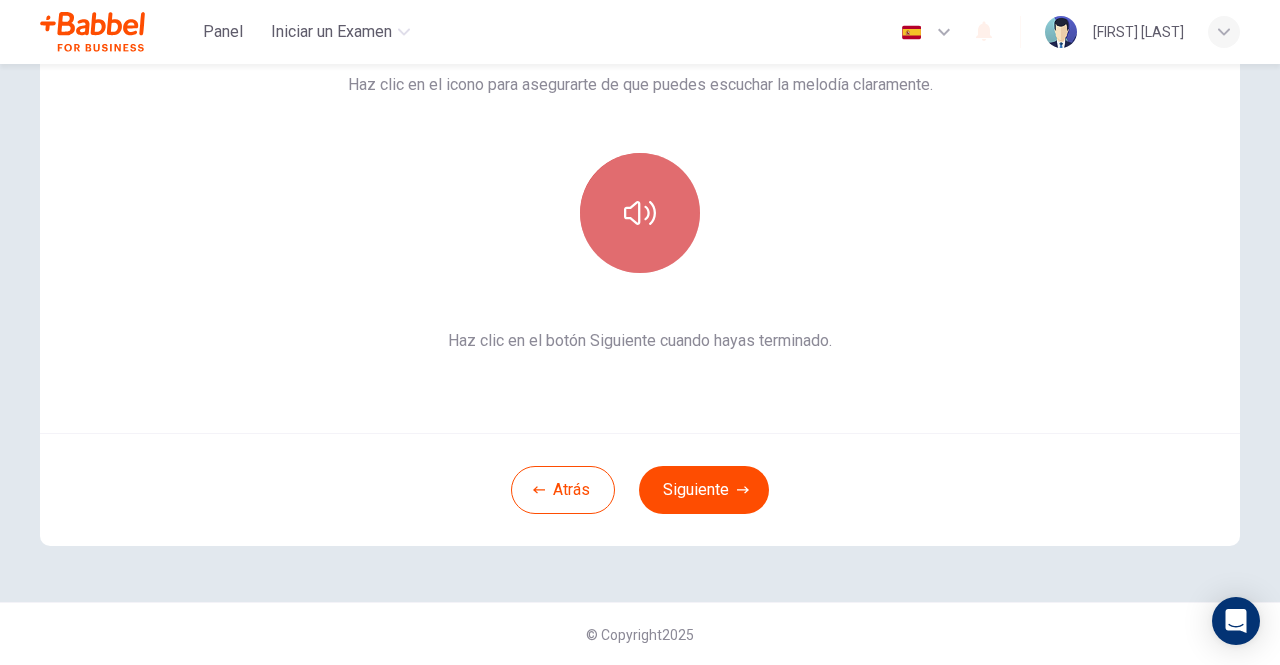 click at bounding box center [640, 213] 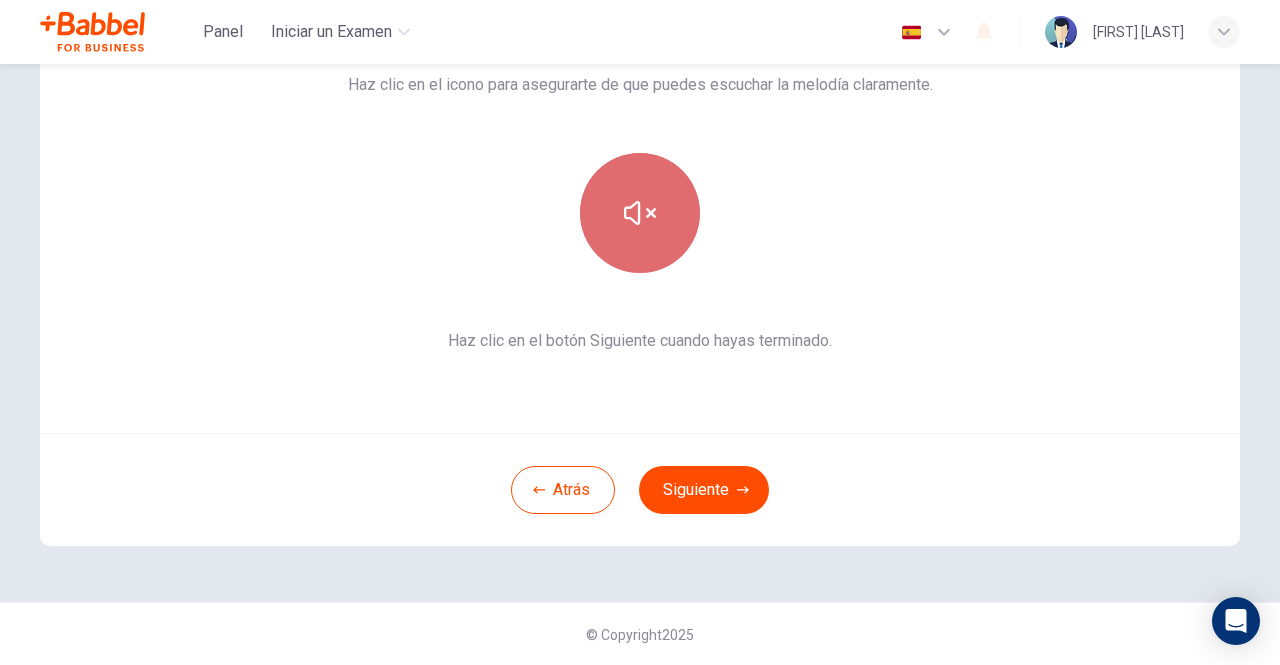 click at bounding box center [640, 213] 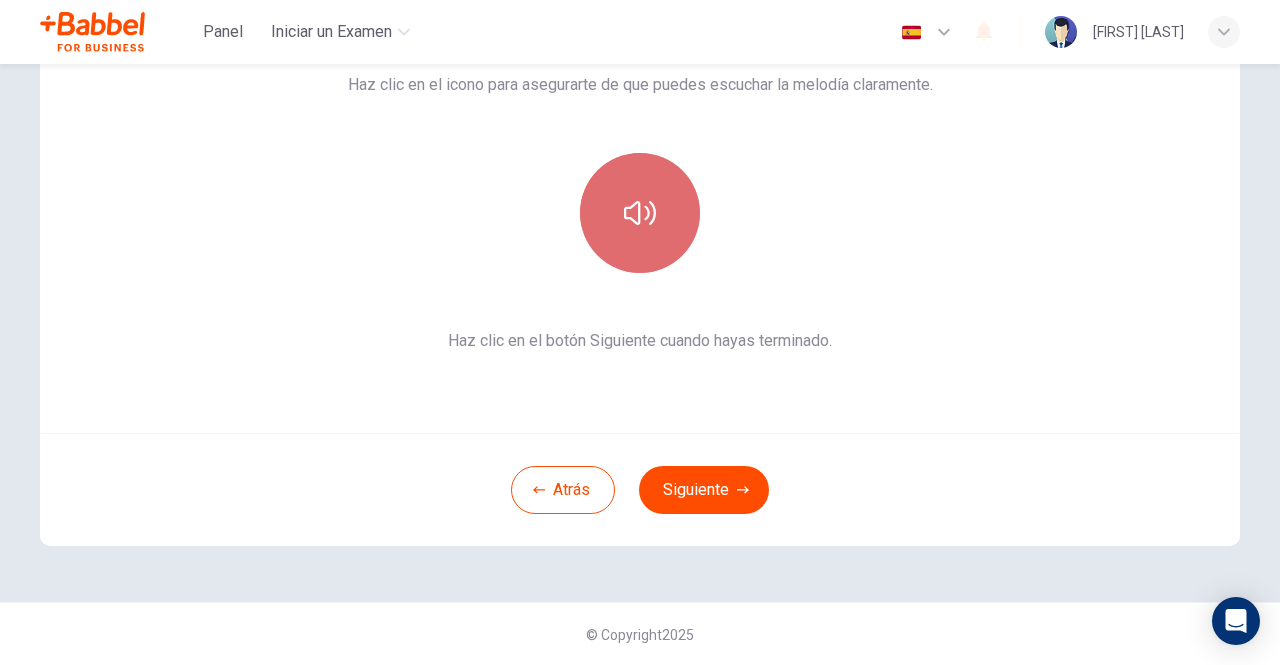 click at bounding box center [640, 213] 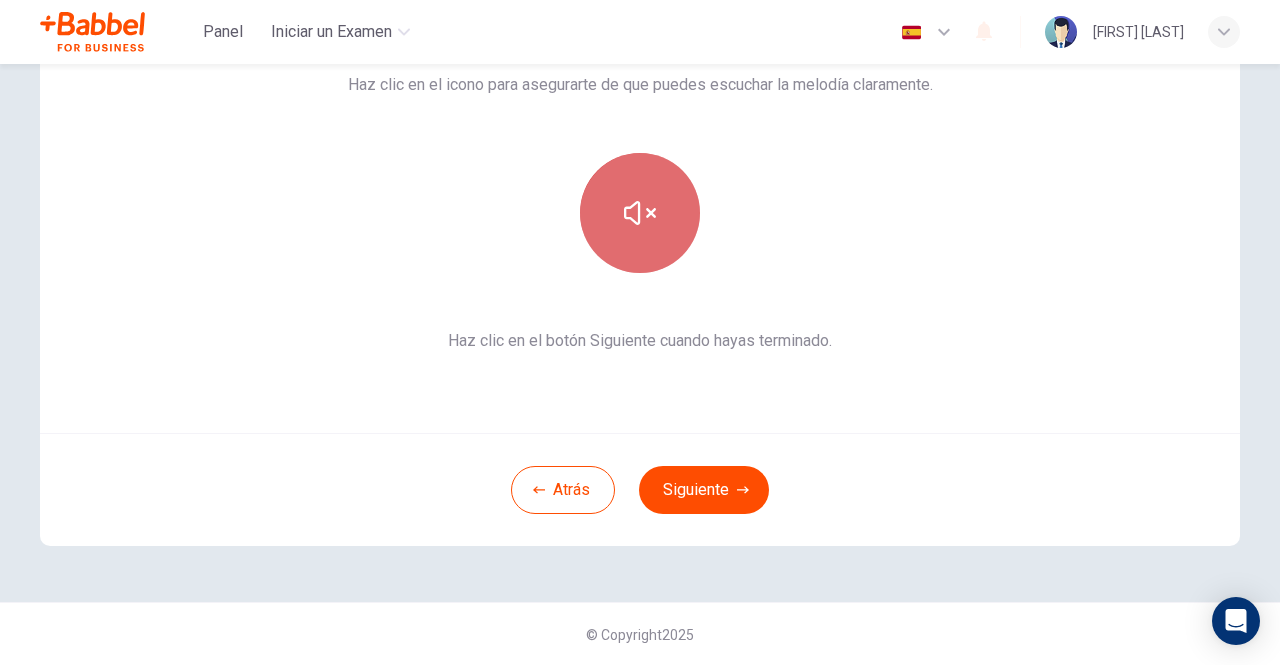 click at bounding box center (640, 213) 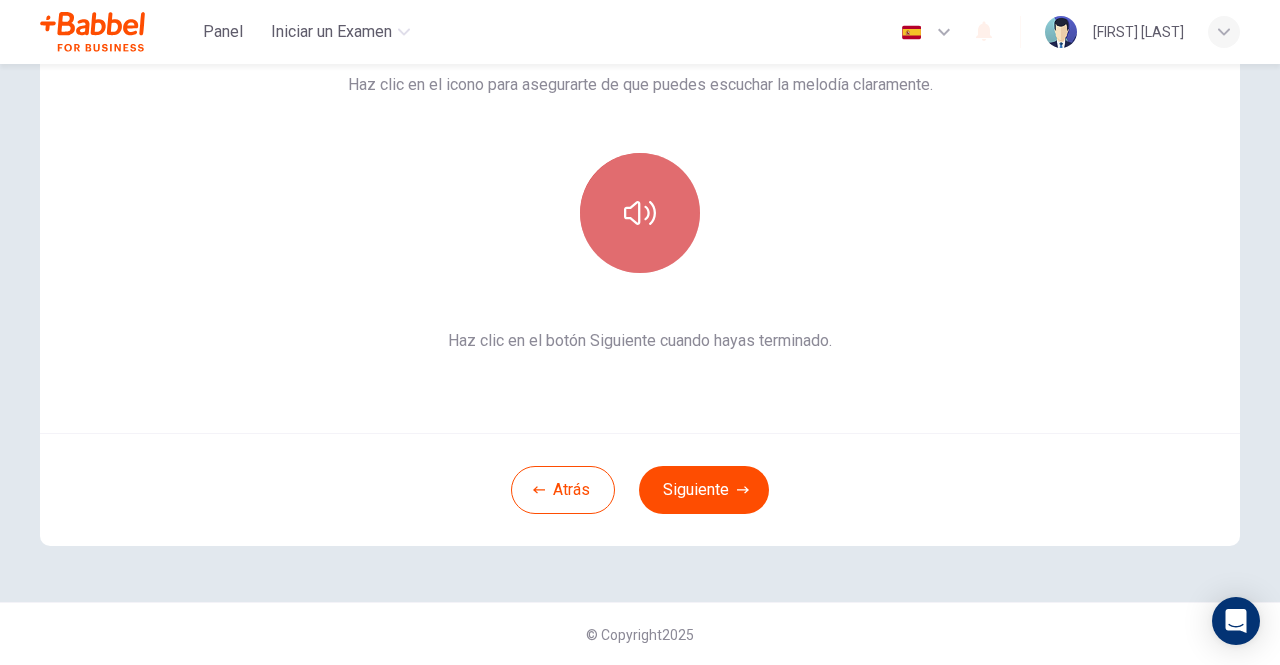click at bounding box center (640, 213) 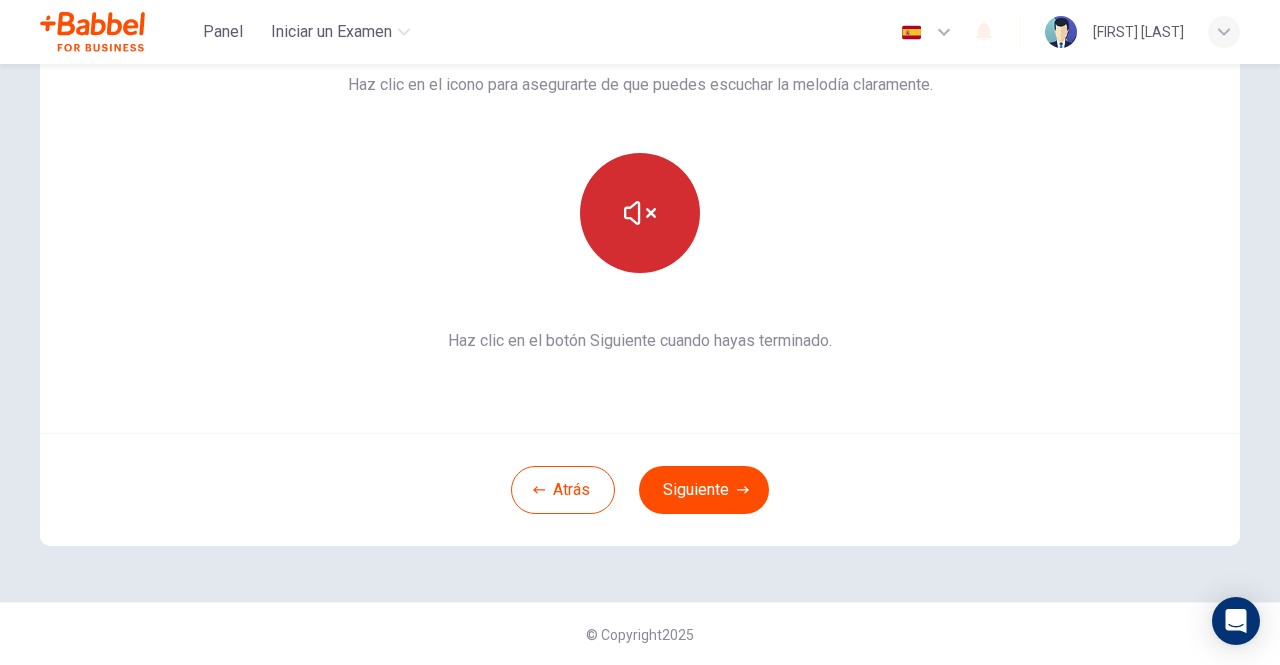click at bounding box center (640, 213) 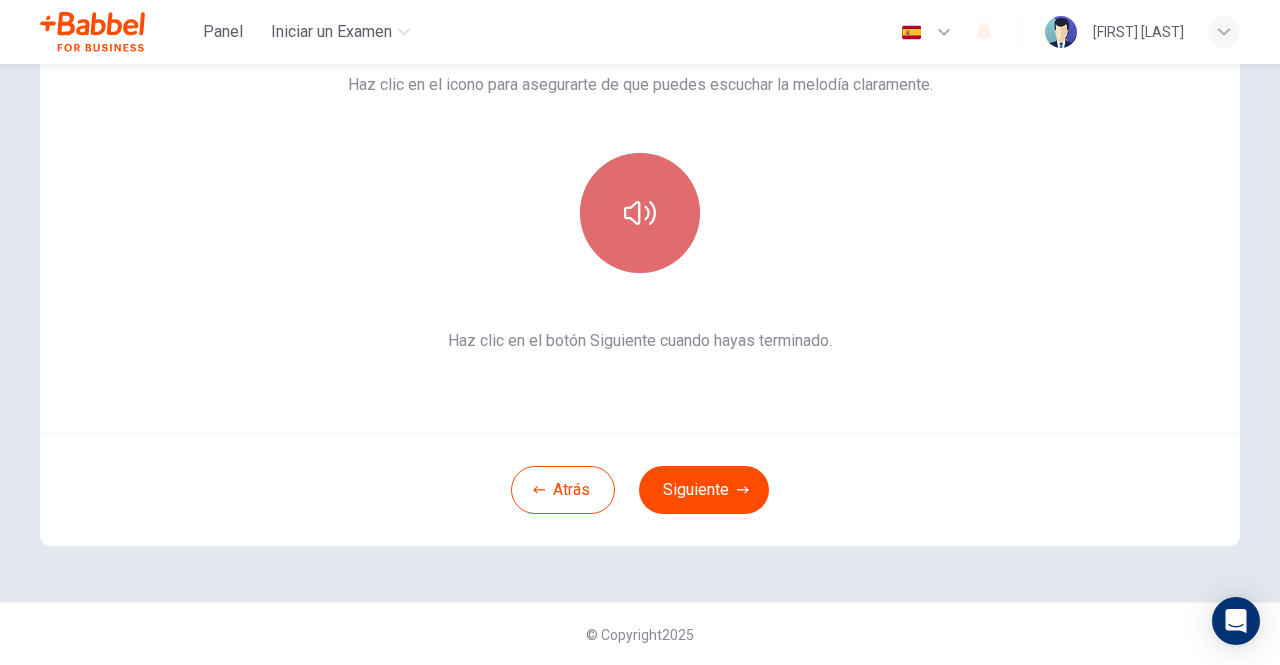 click at bounding box center [640, 213] 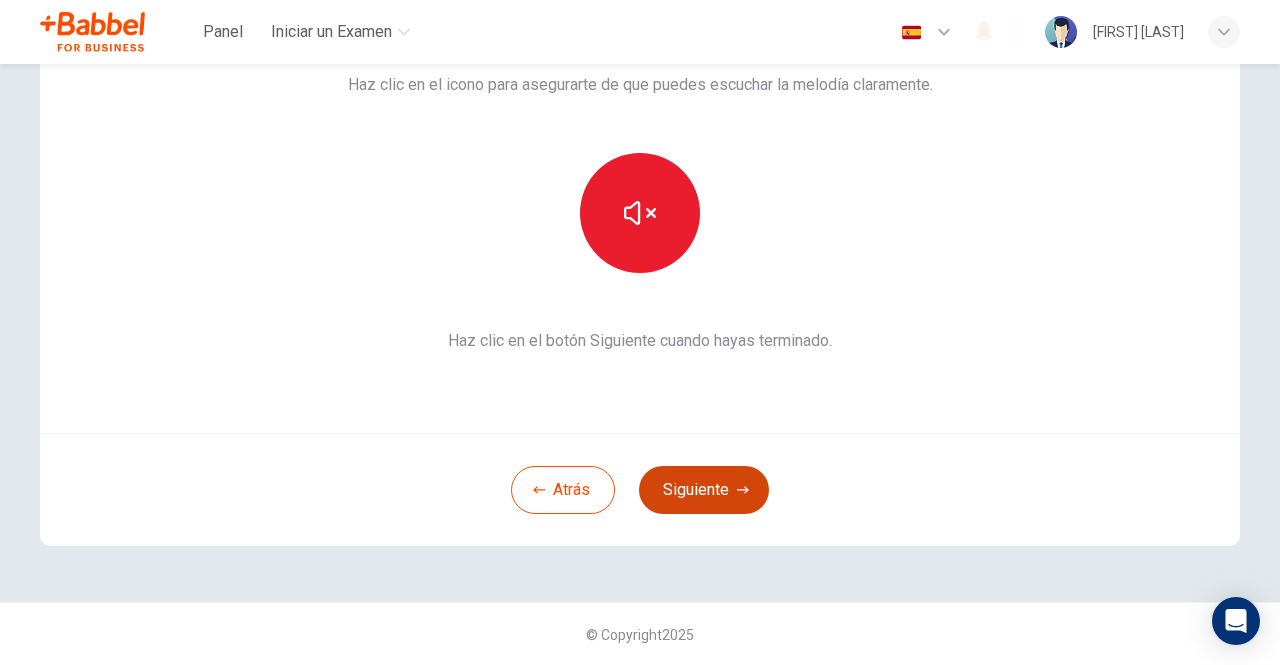 click on "Siguiente" at bounding box center (704, 490) 